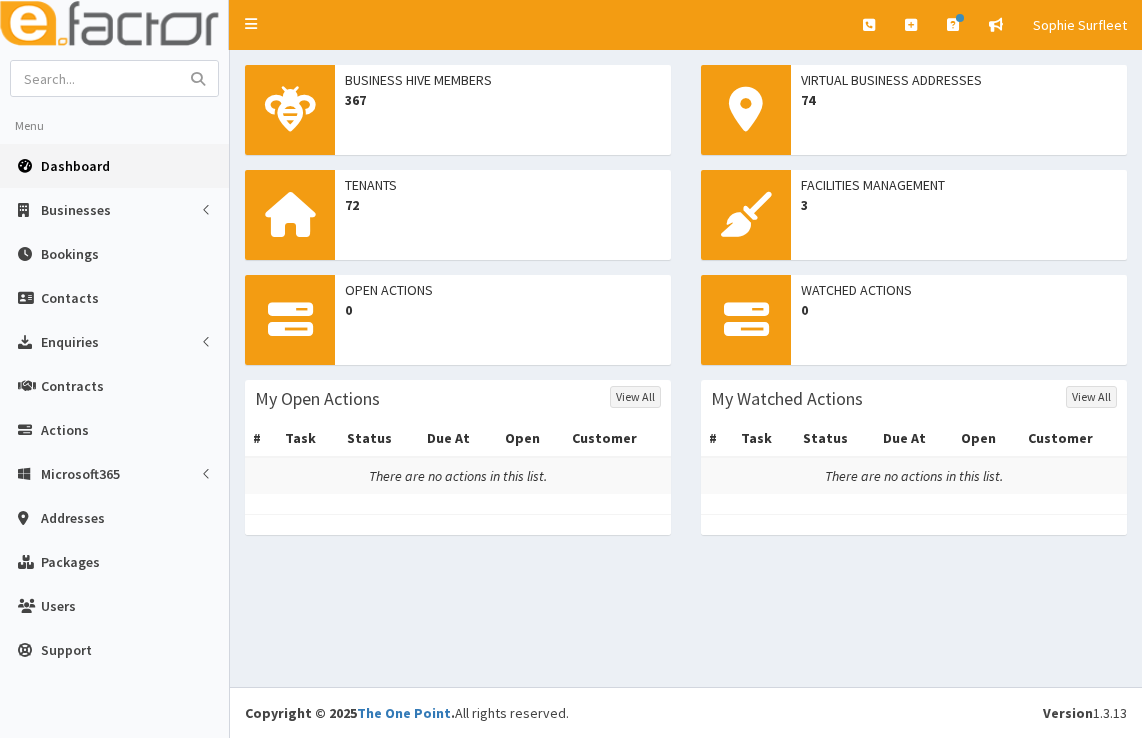 scroll, scrollTop: 0, scrollLeft: 0, axis: both 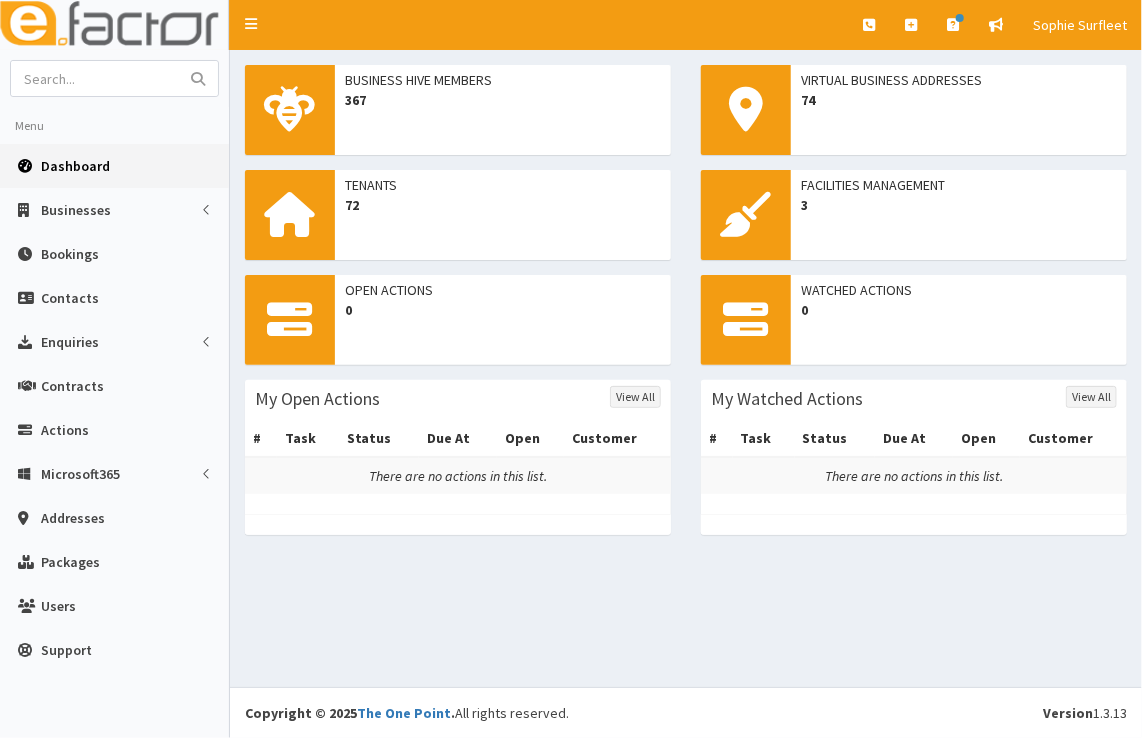 click on "Dashboard" at bounding box center (75, 166) 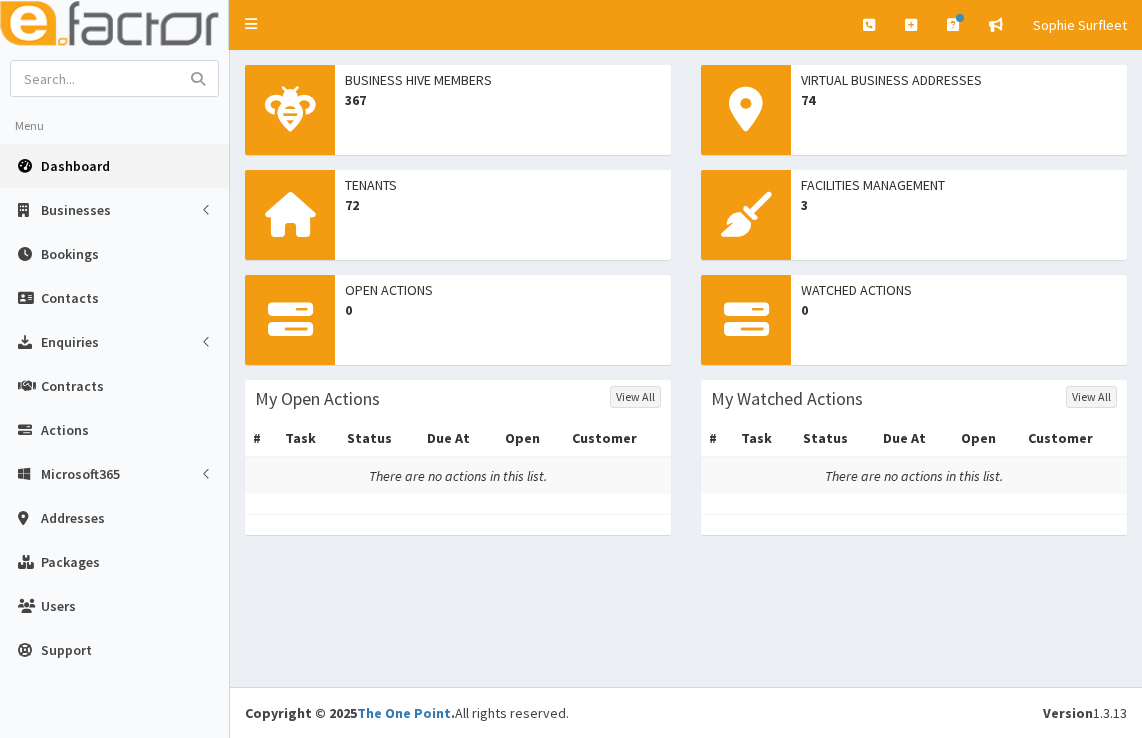 scroll, scrollTop: 0, scrollLeft: 0, axis: both 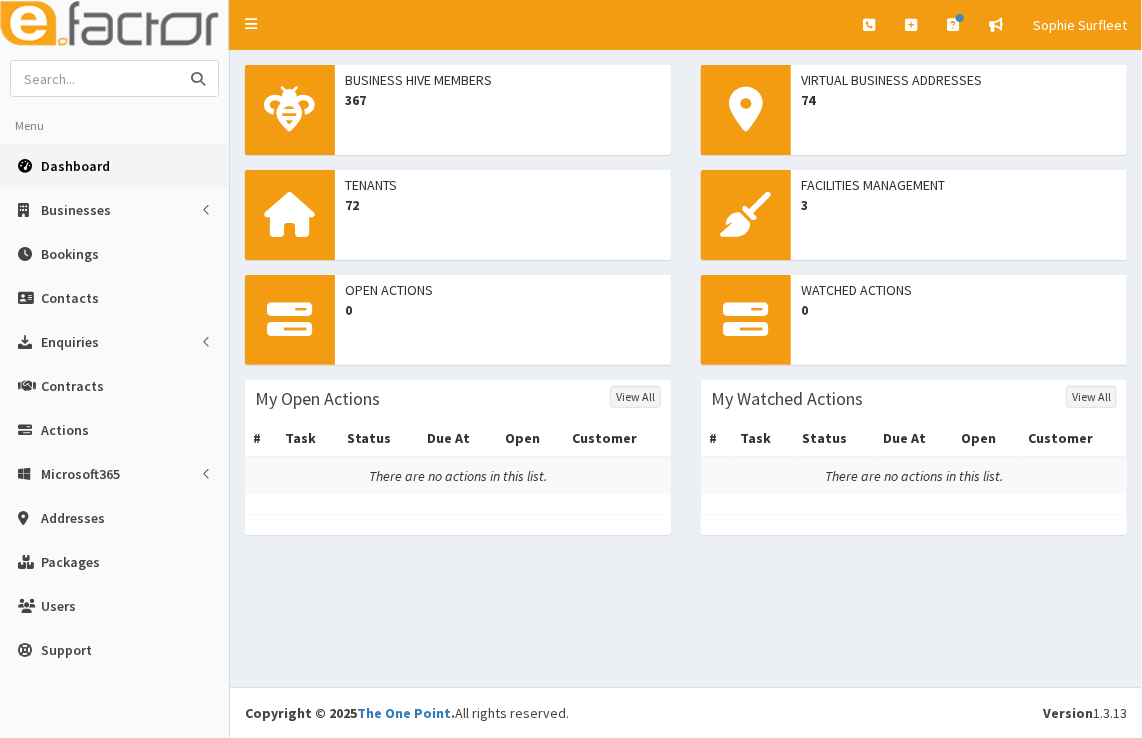 click at bounding box center [95, 78] 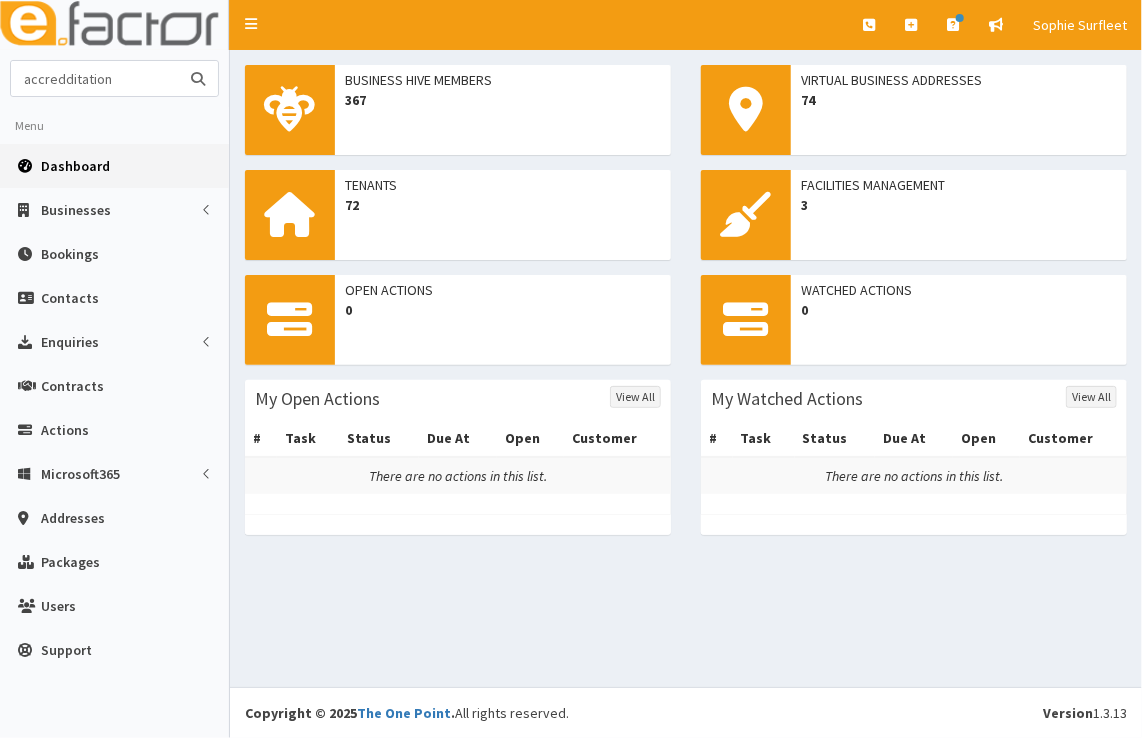 type on "accredditation" 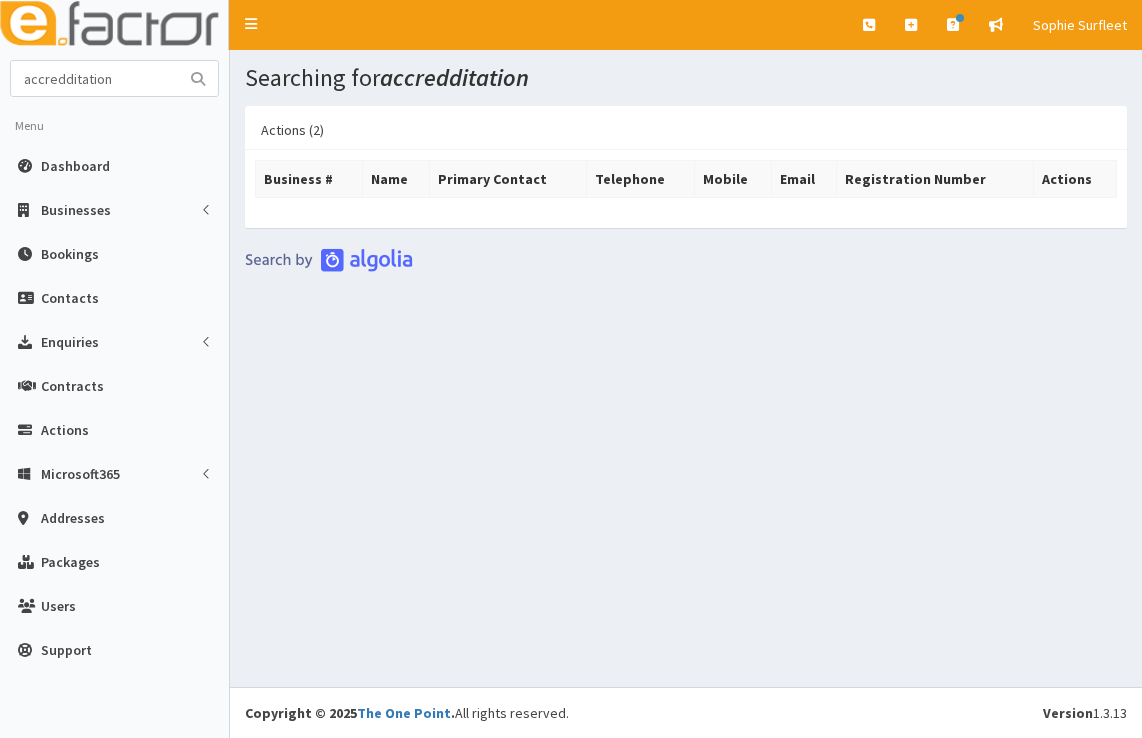 scroll, scrollTop: 0, scrollLeft: 0, axis: both 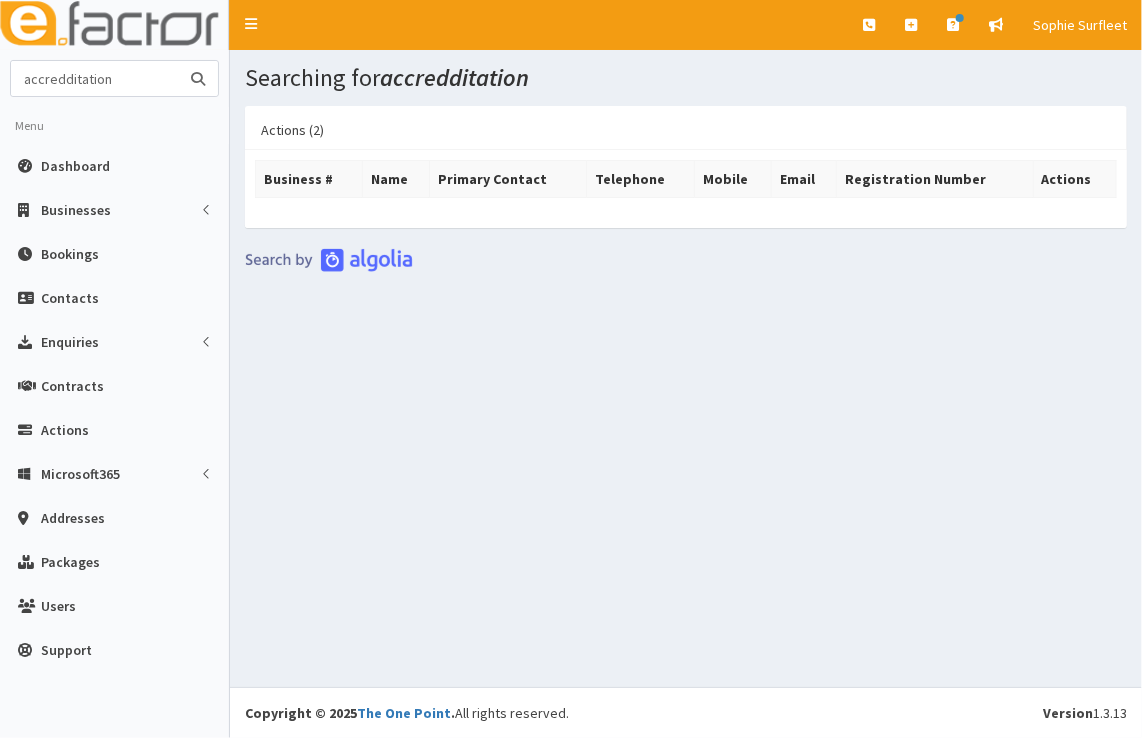 click on "accredditation" at bounding box center (95, 78) 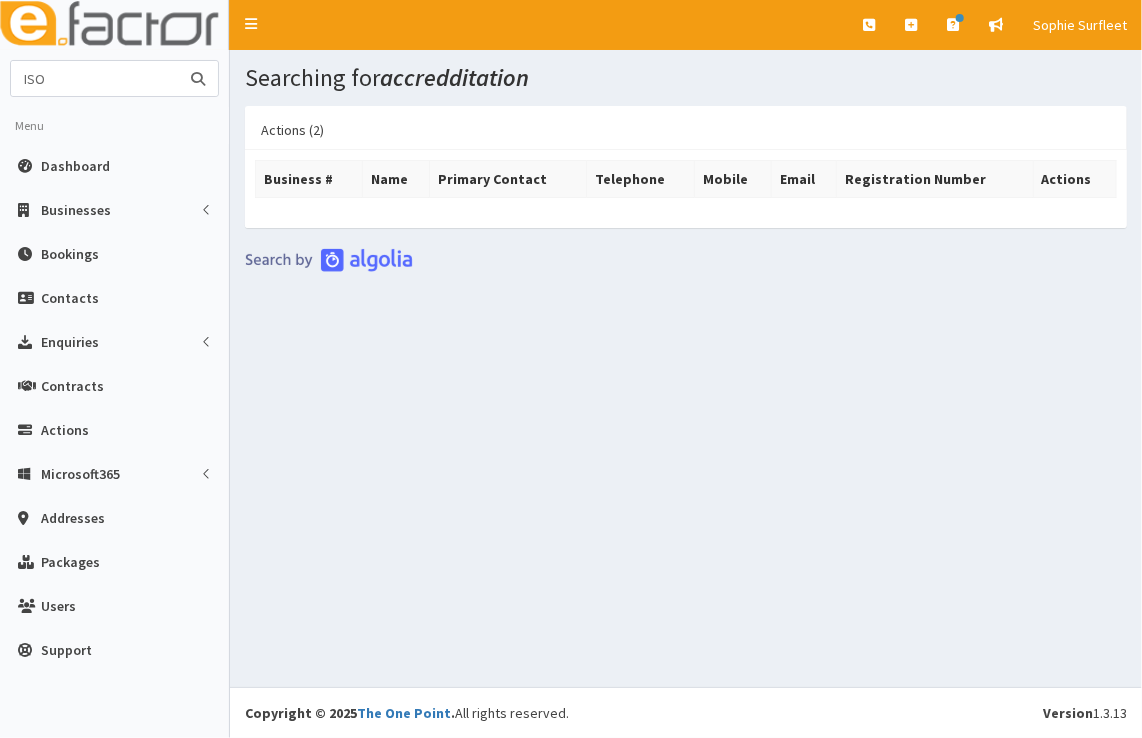 type on "ISO" 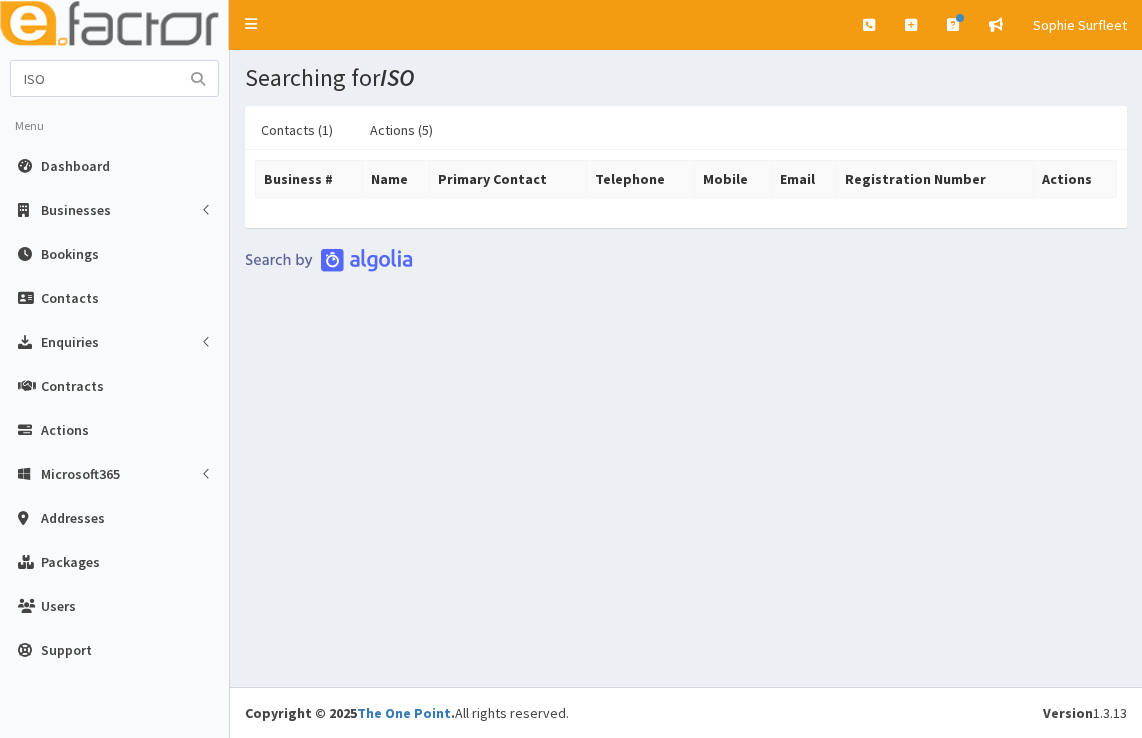 scroll, scrollTop: 0, scrollLeft: 0, axis: both 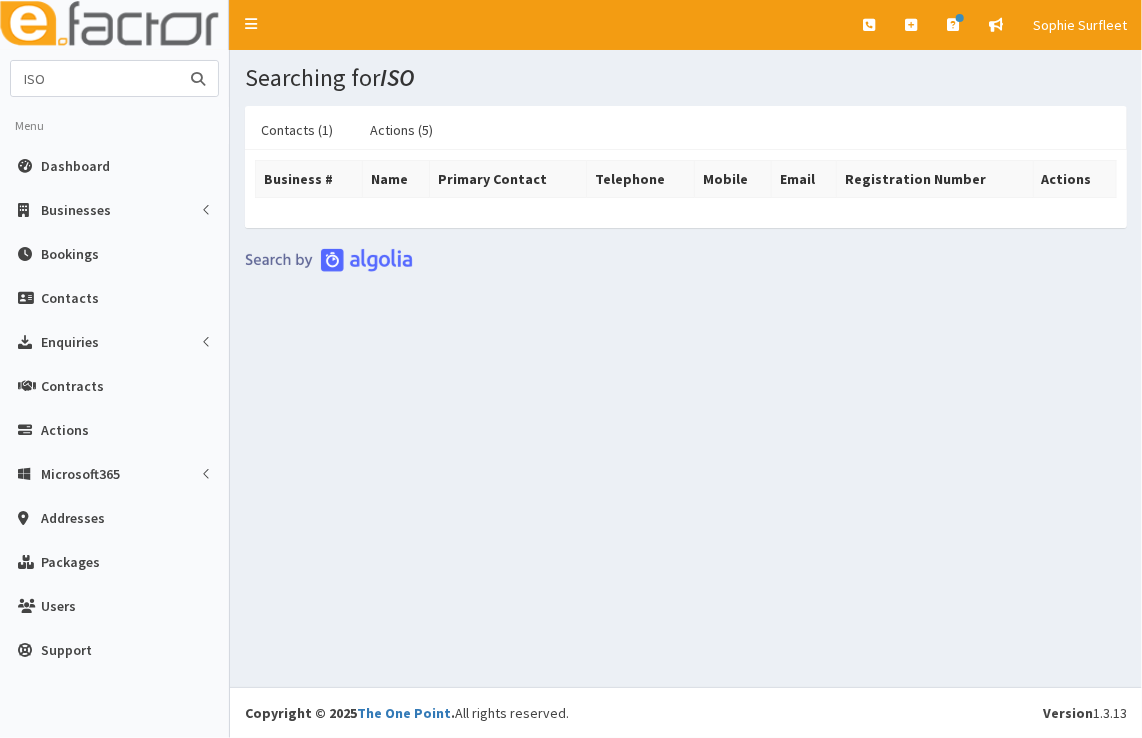 click on "ISO" at bounding box center (95, 78) 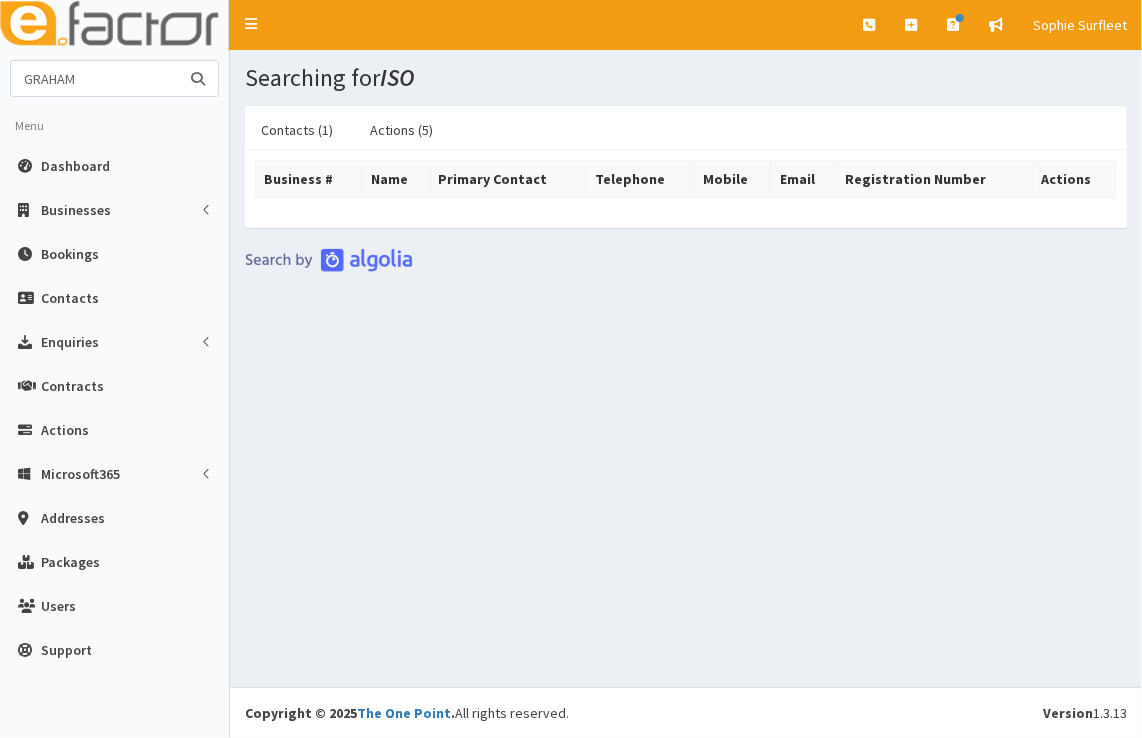 type on "GRAHAM" 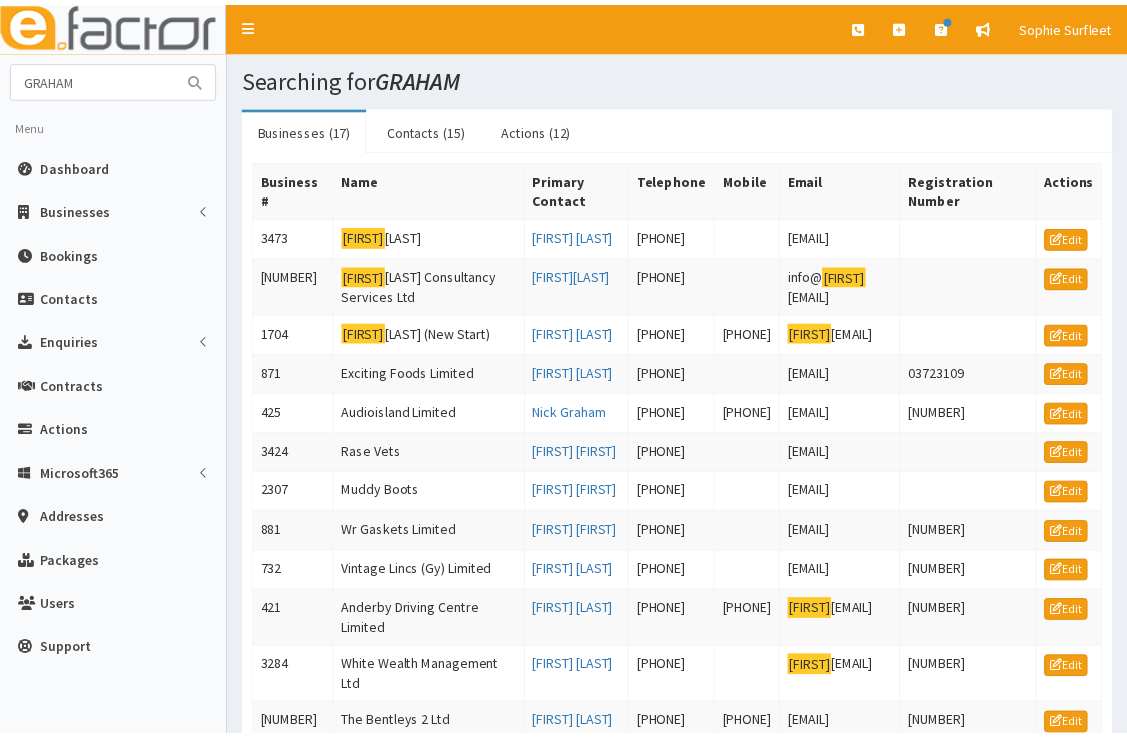 scroll, scrollTop: 0, scrollLeft: 0, axis: both 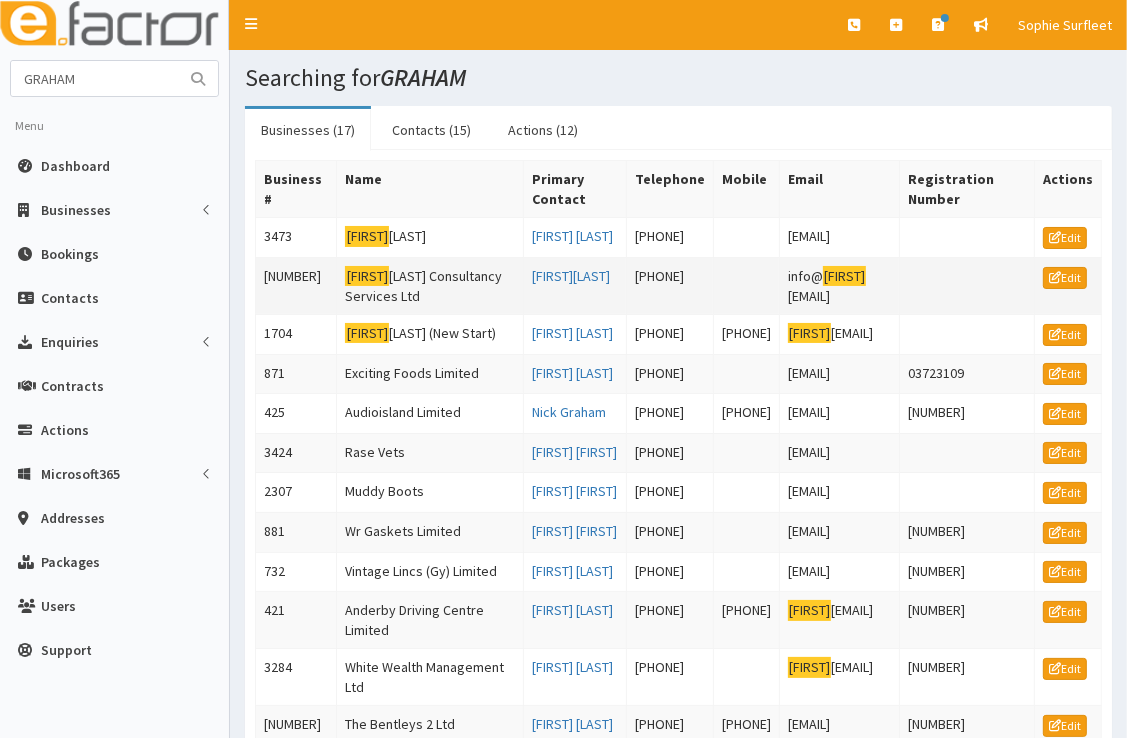 click on "[FIRST] [LAST] Consultancy Services Ltd" at bounding box center (430, 285) 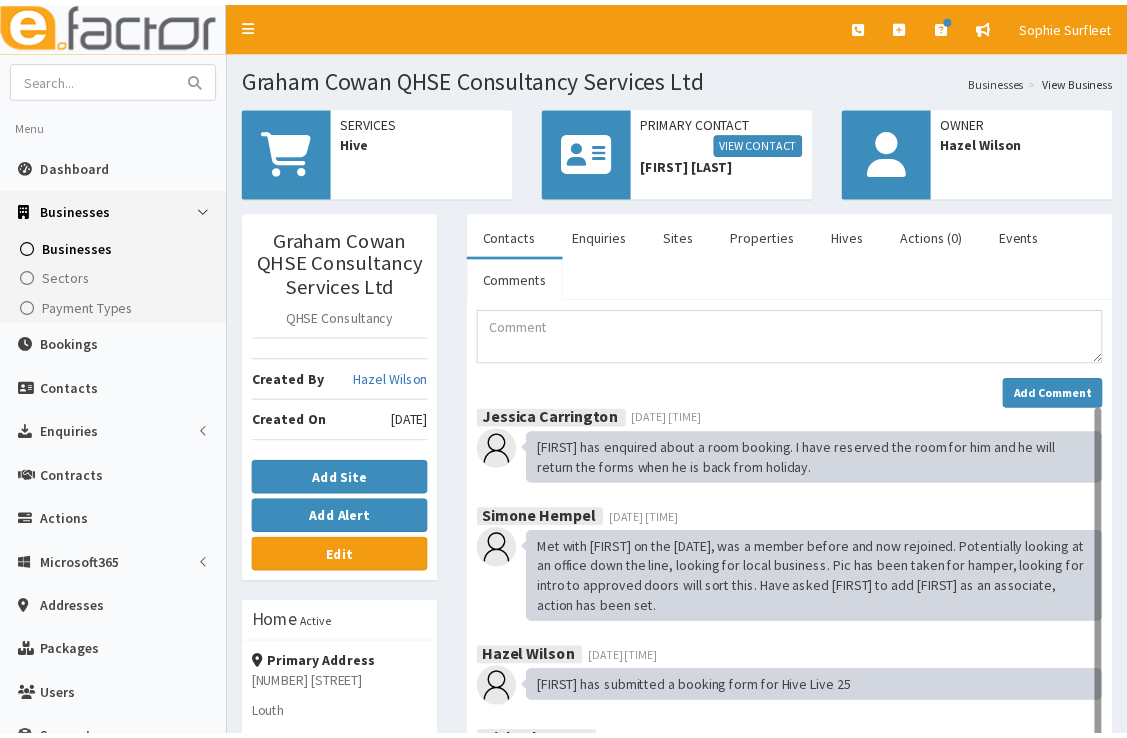 scroll, scrollTop: 0, scrollLeft: 0, axis: both 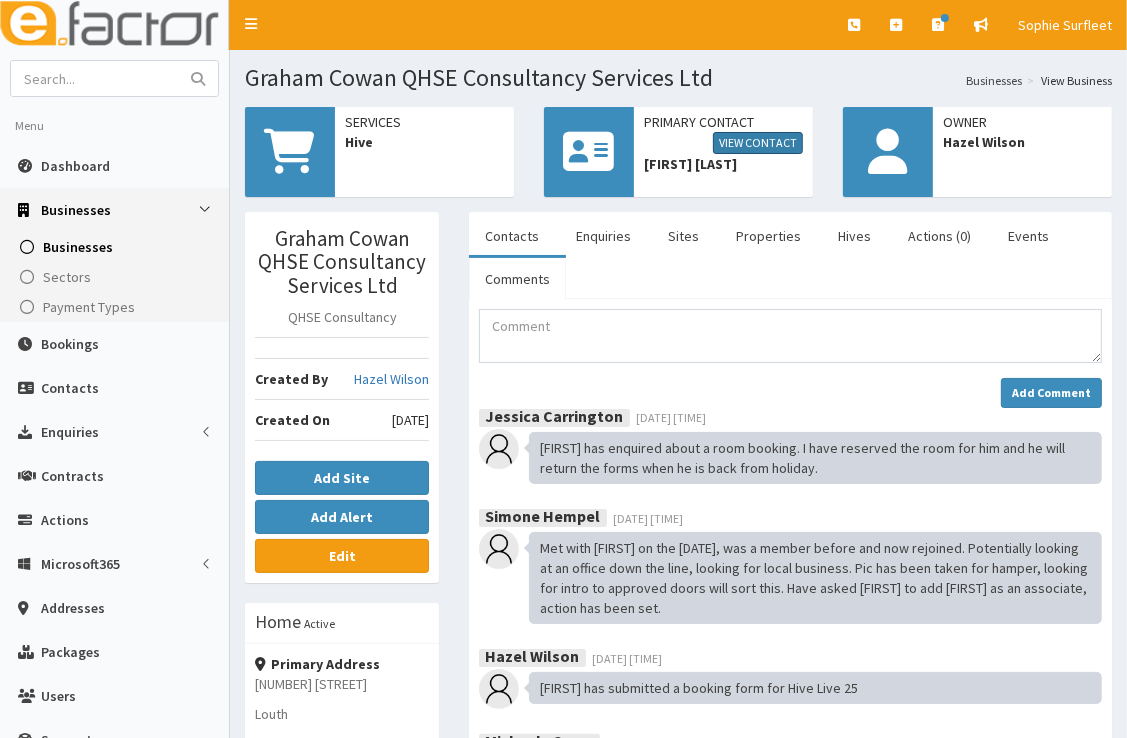 click on "View Contact" at bounding box center (758, 143) 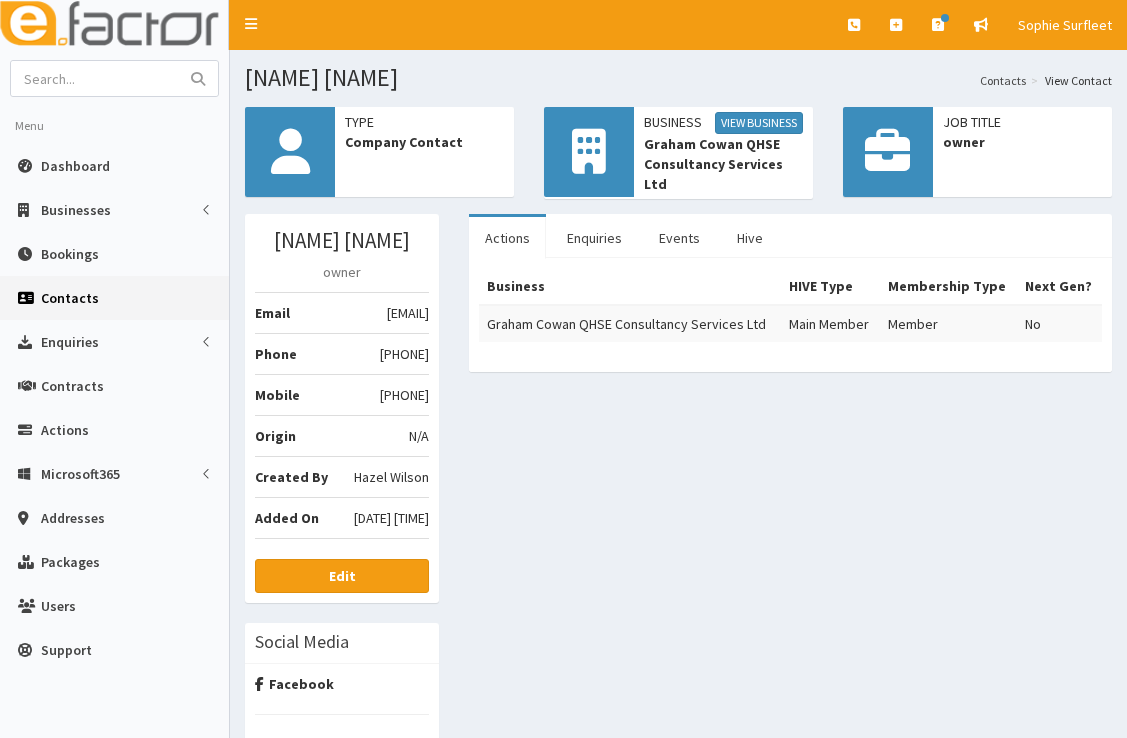 scroll, scrollTop: 0, scrollLeft: 0, axis: both 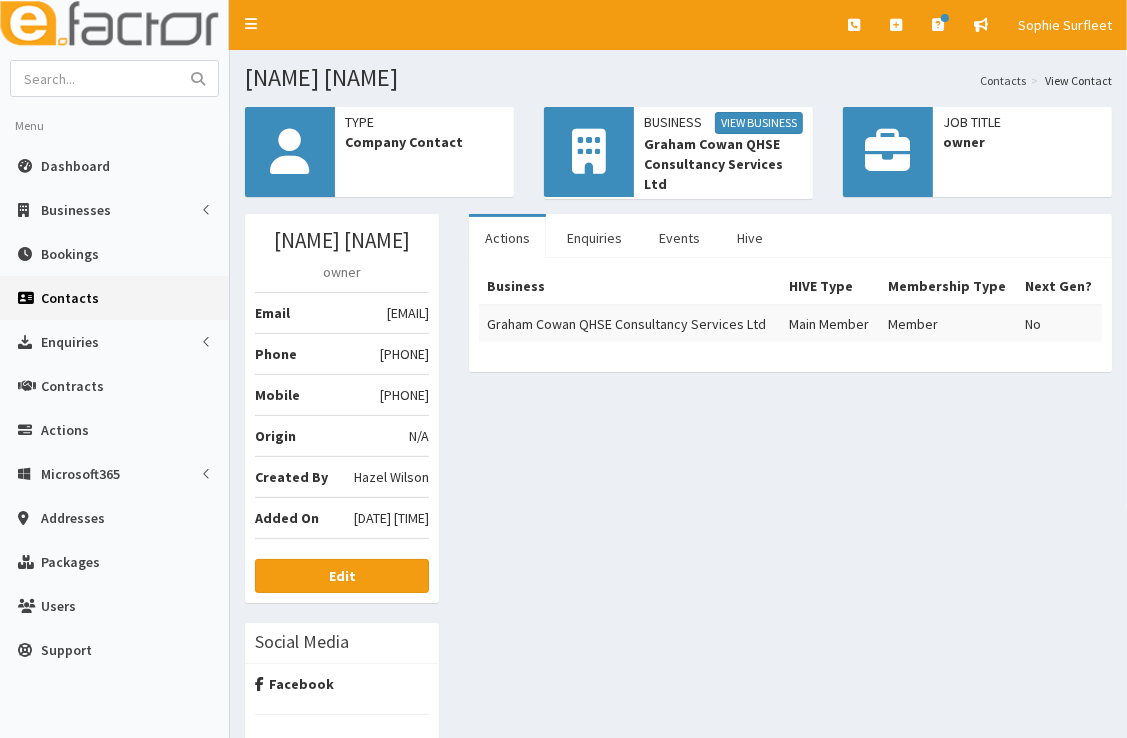 click on "Graham Cowan QHSE Consultancy Services Ltd" at bounding box center (424, 142) 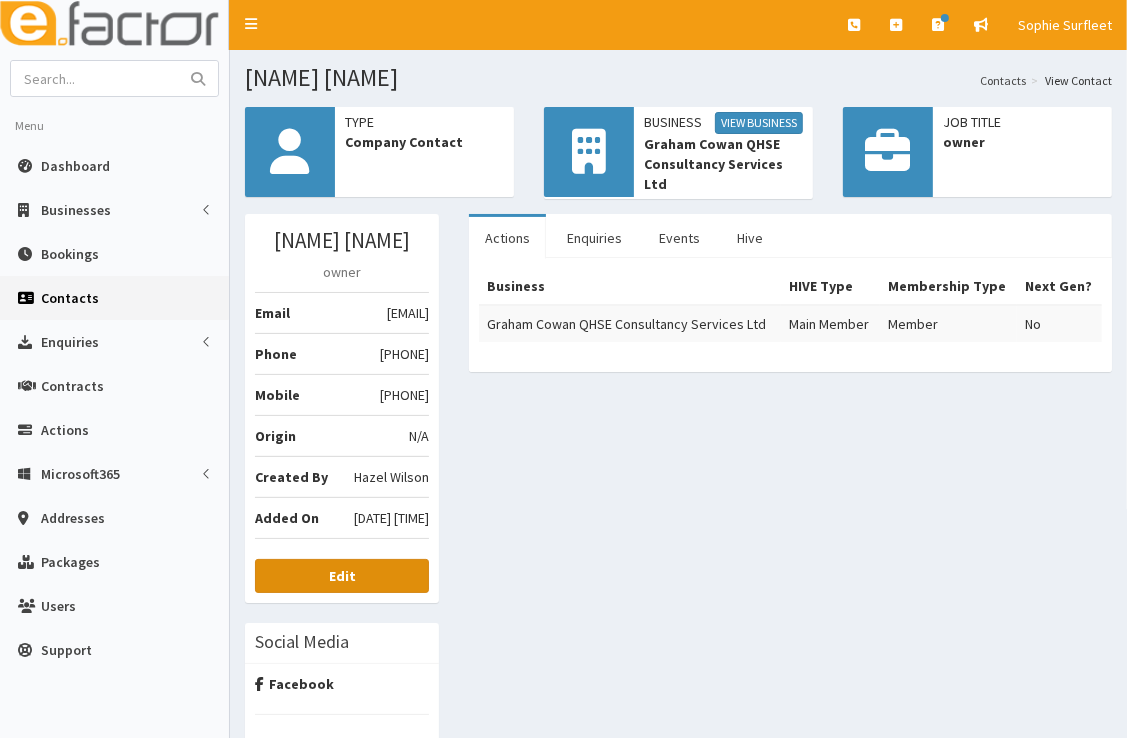 click on "Edit" at bounding box center [342, 576] 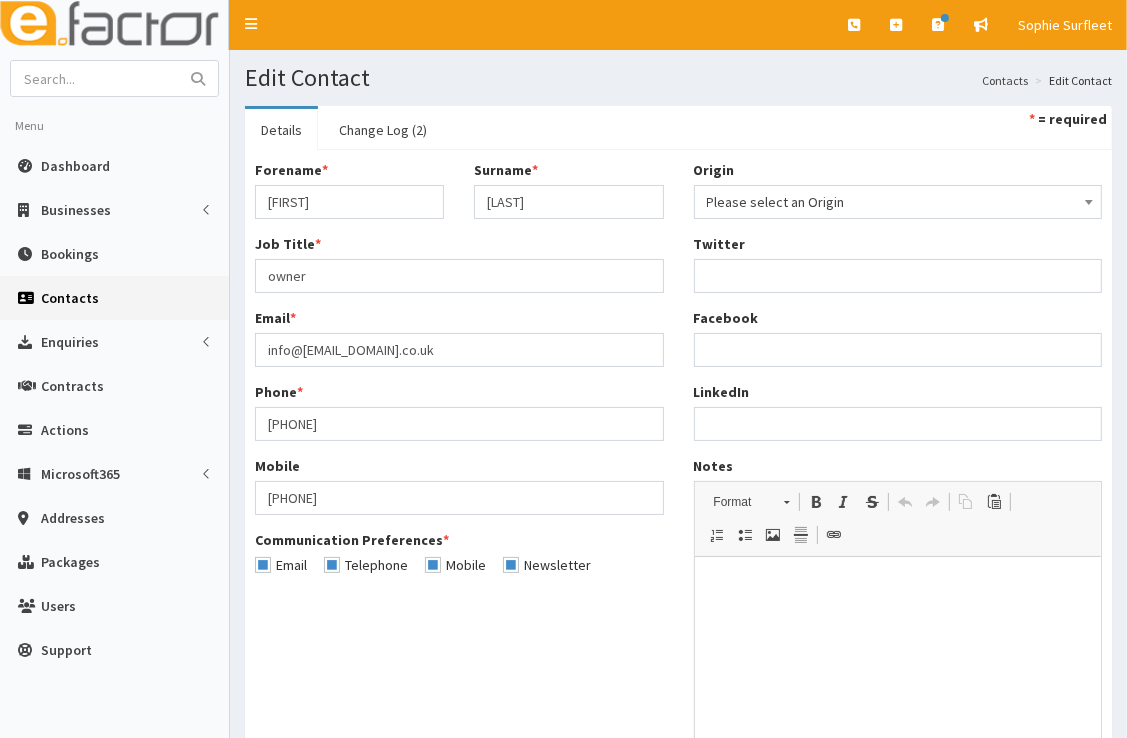 scroll, scrollTop: 0, scrollLeft: 0, axis: both 